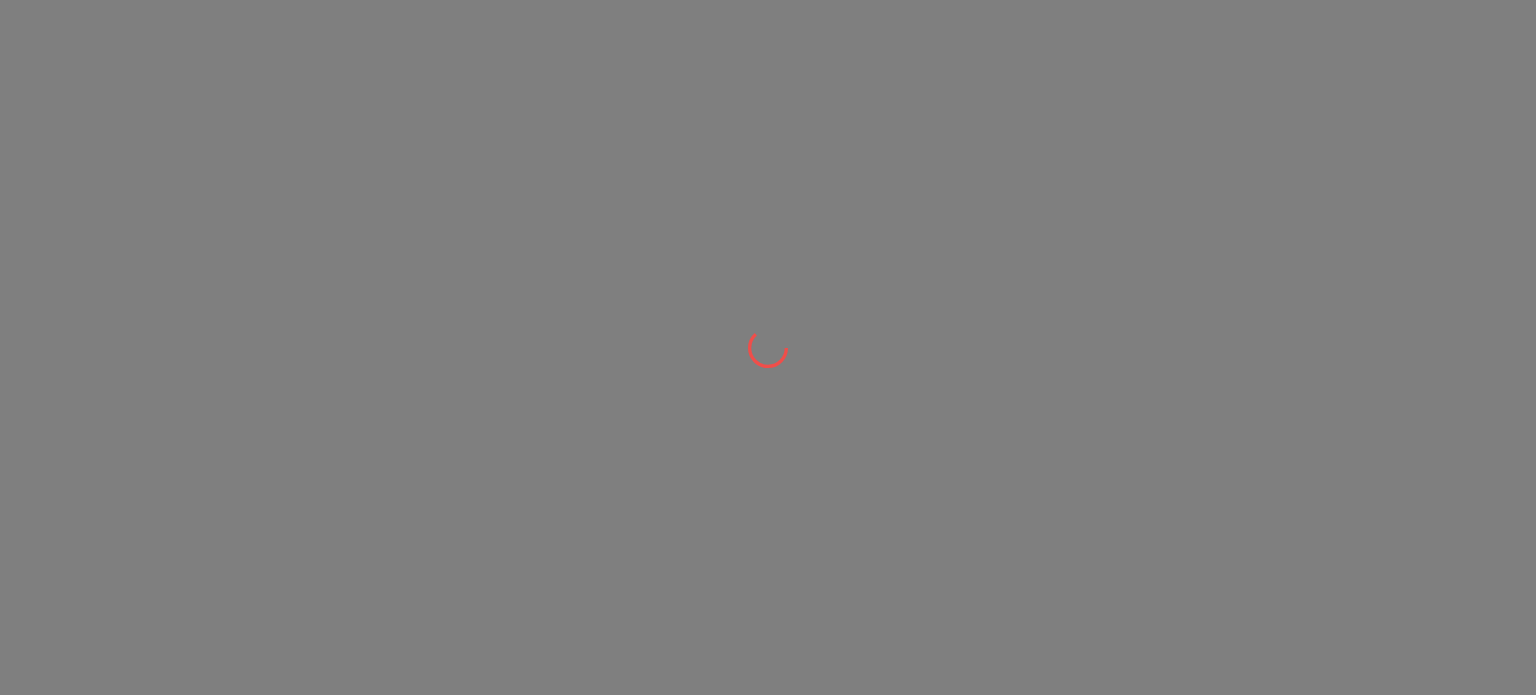 scroll, scrollTop: 0, scrollLeft: 0, axis: both 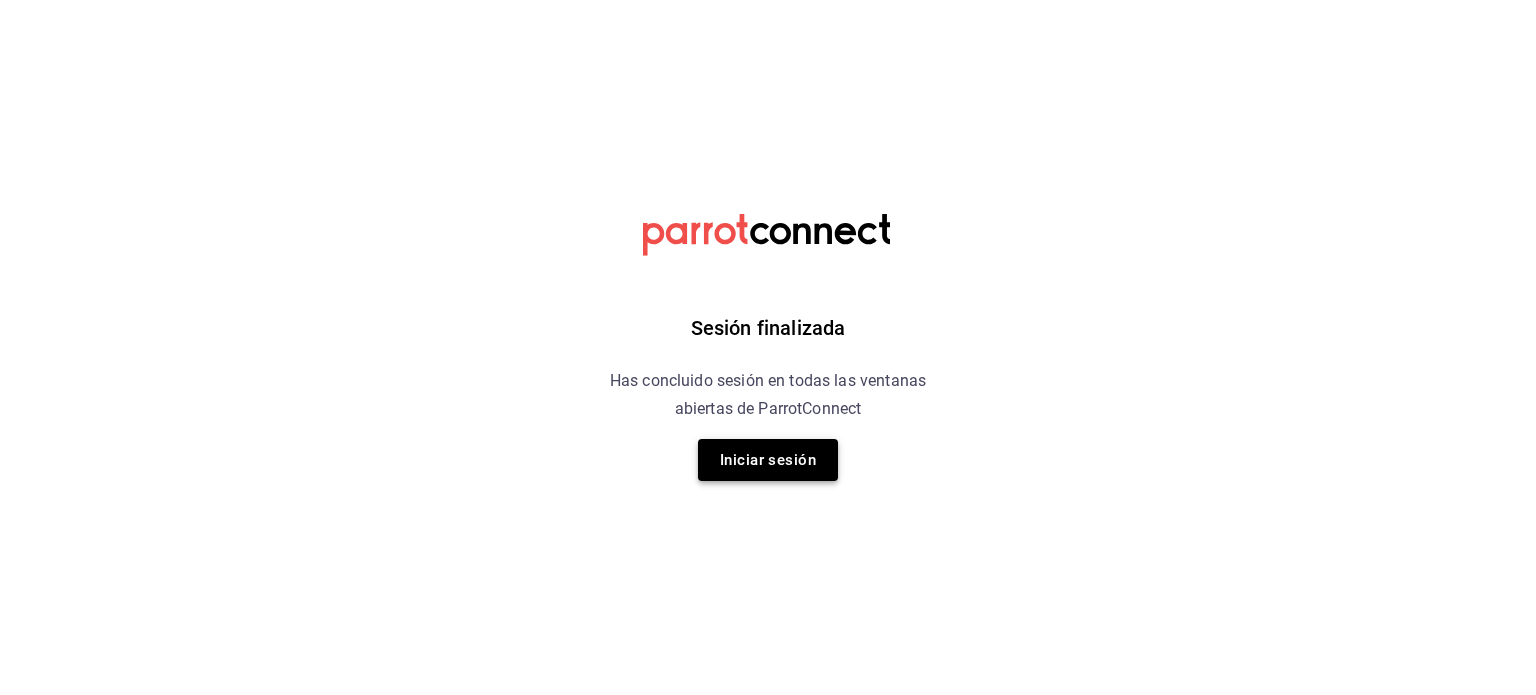 click on "Iniciar sesión" at bounding box center [768, 460] 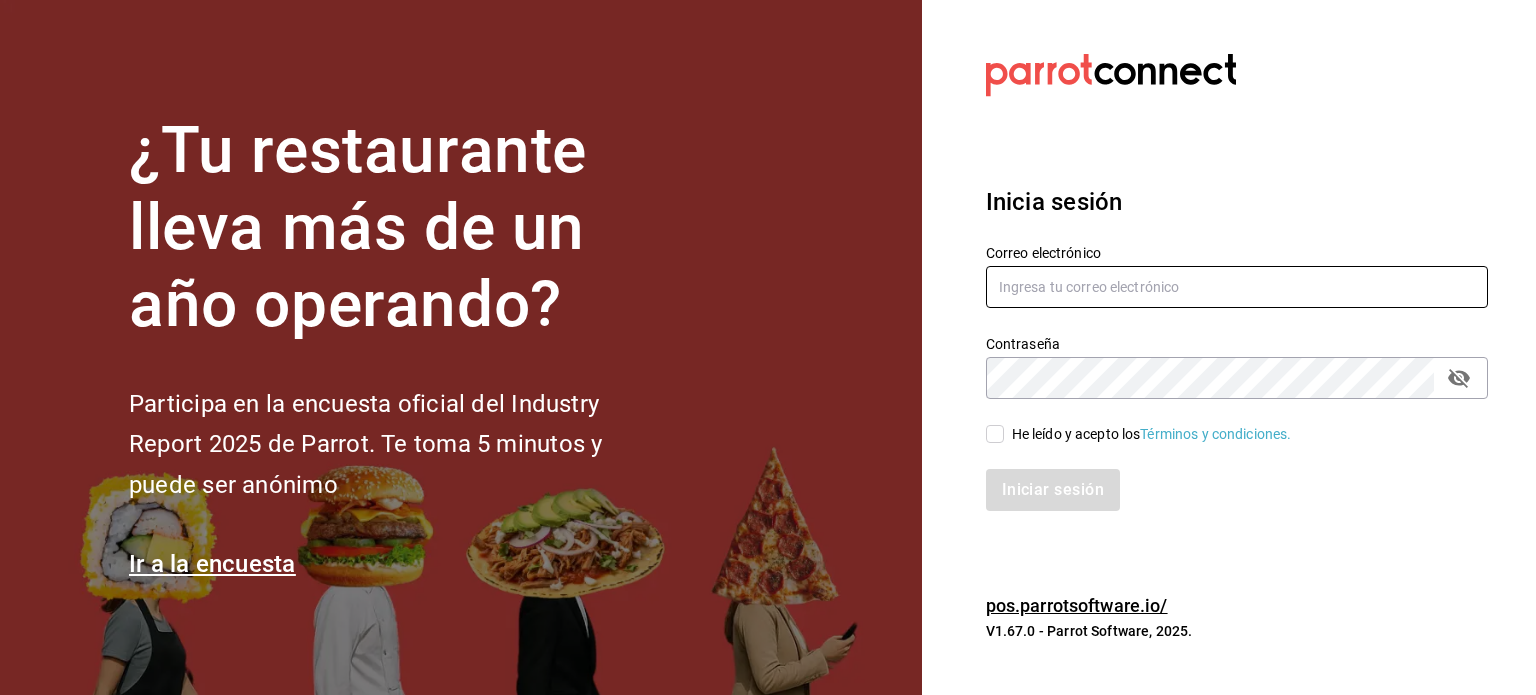 type on "Manolo.corral@outlook.com" 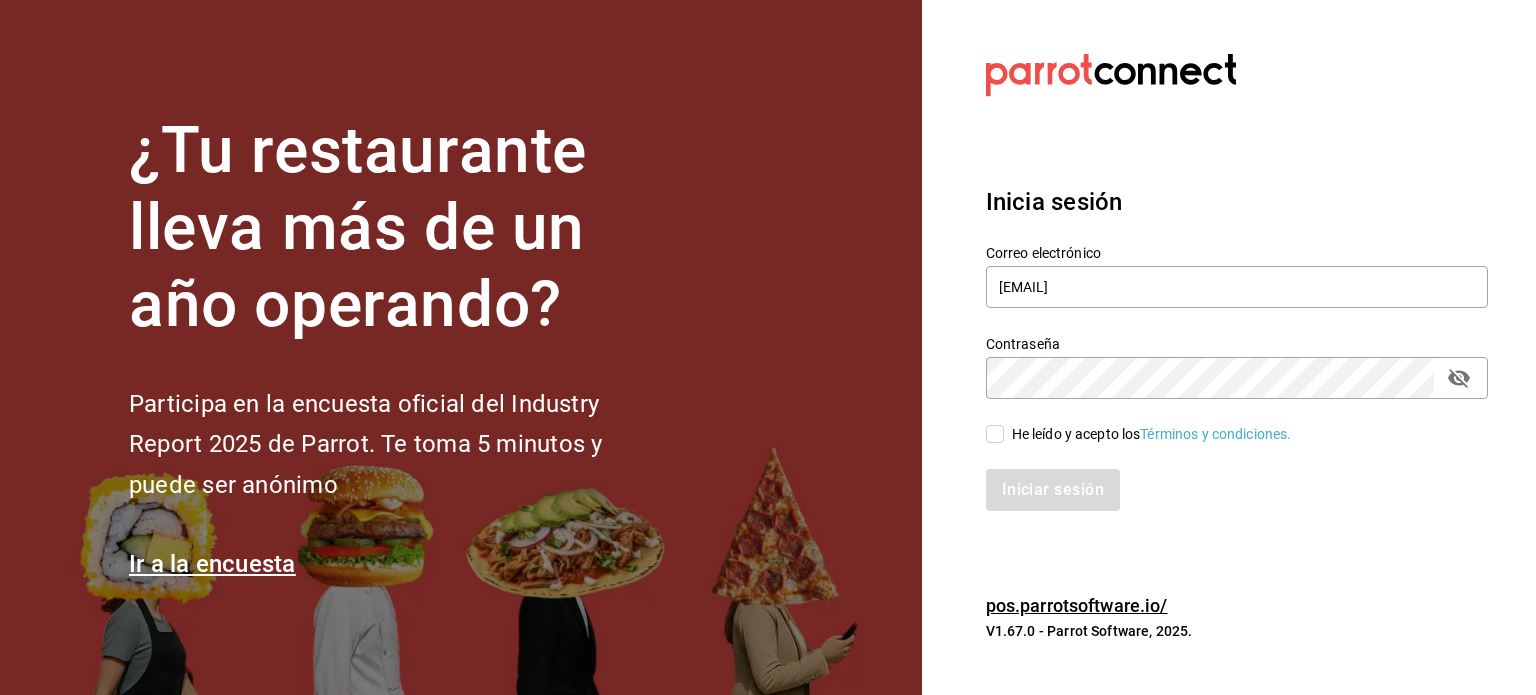click on "He leído y acepto los  Términos y condiciones." at bounding box center (995, 434) 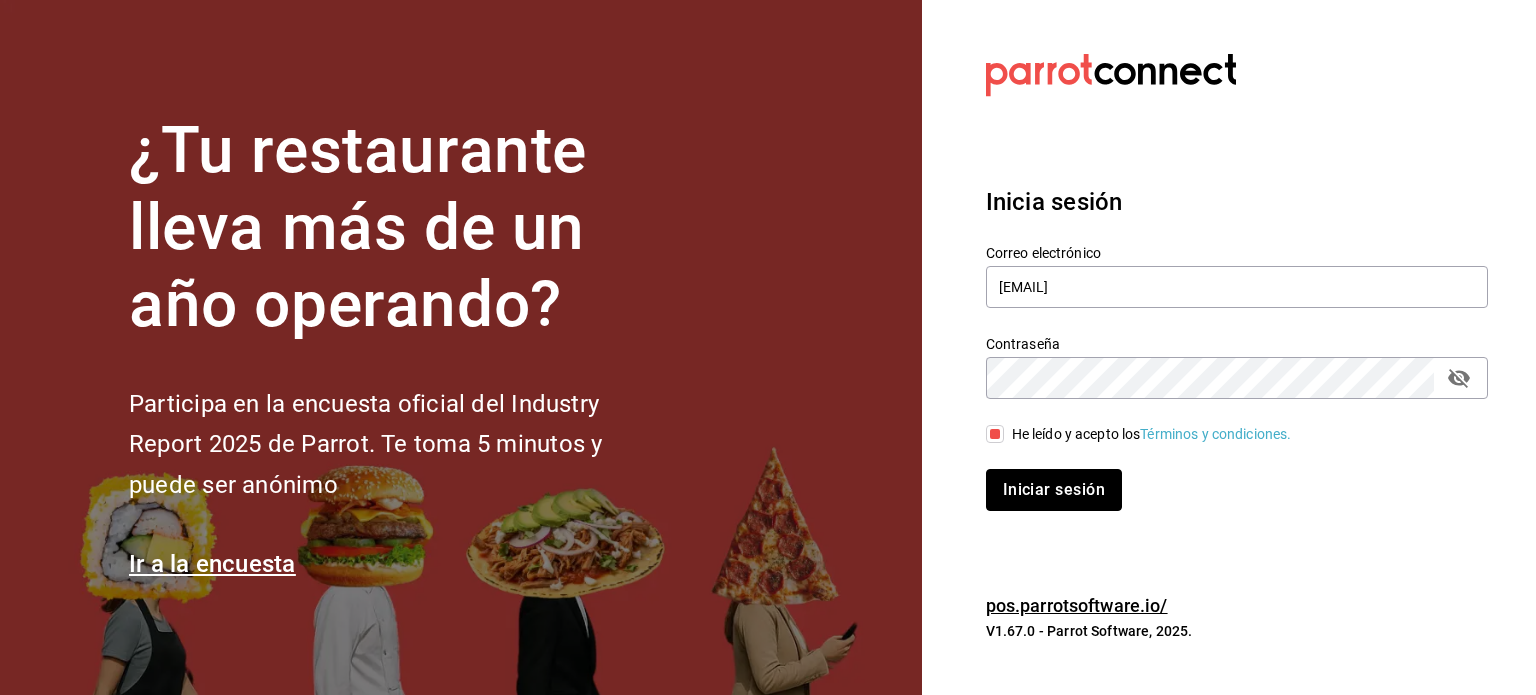 click on "Iniciar sesión" at bounding box center [1054, 490] 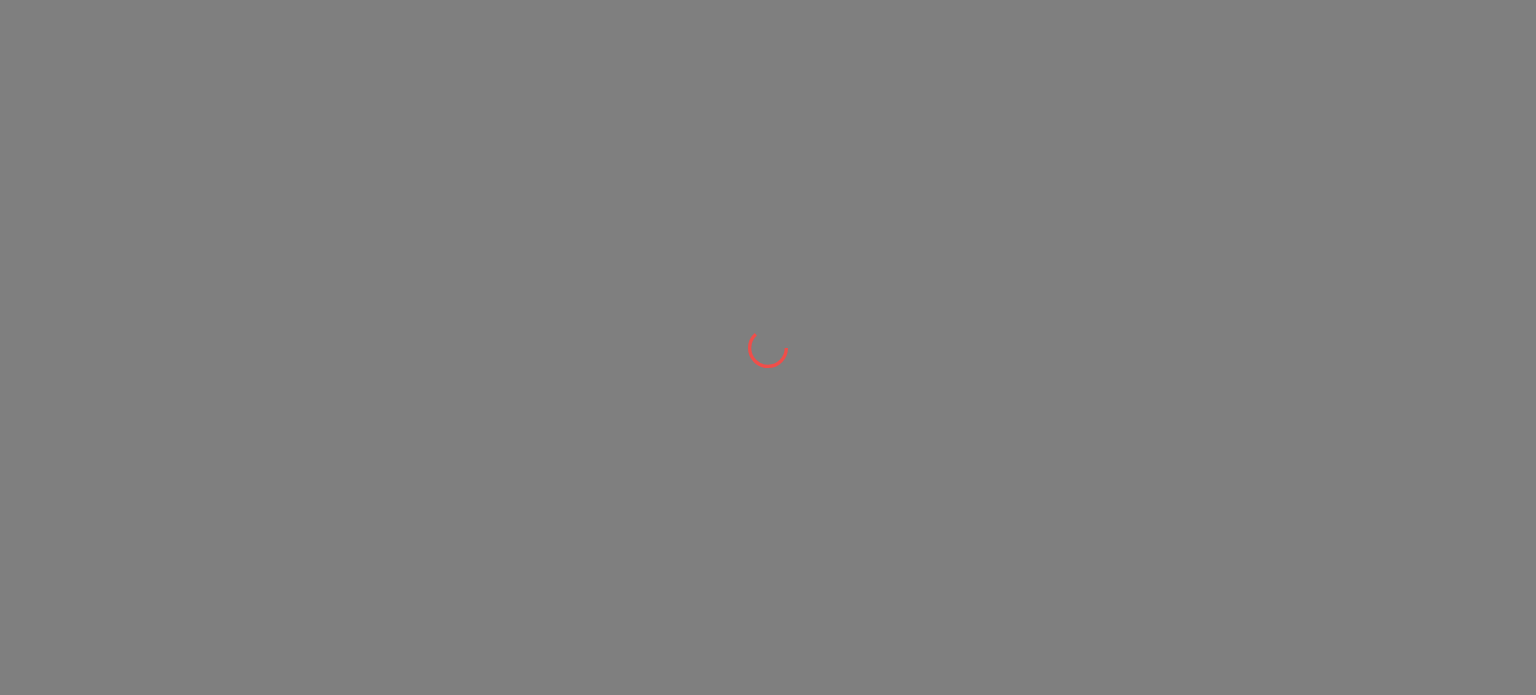 scroll, scrollTop: 0, scrollLeft: 0, axis: both 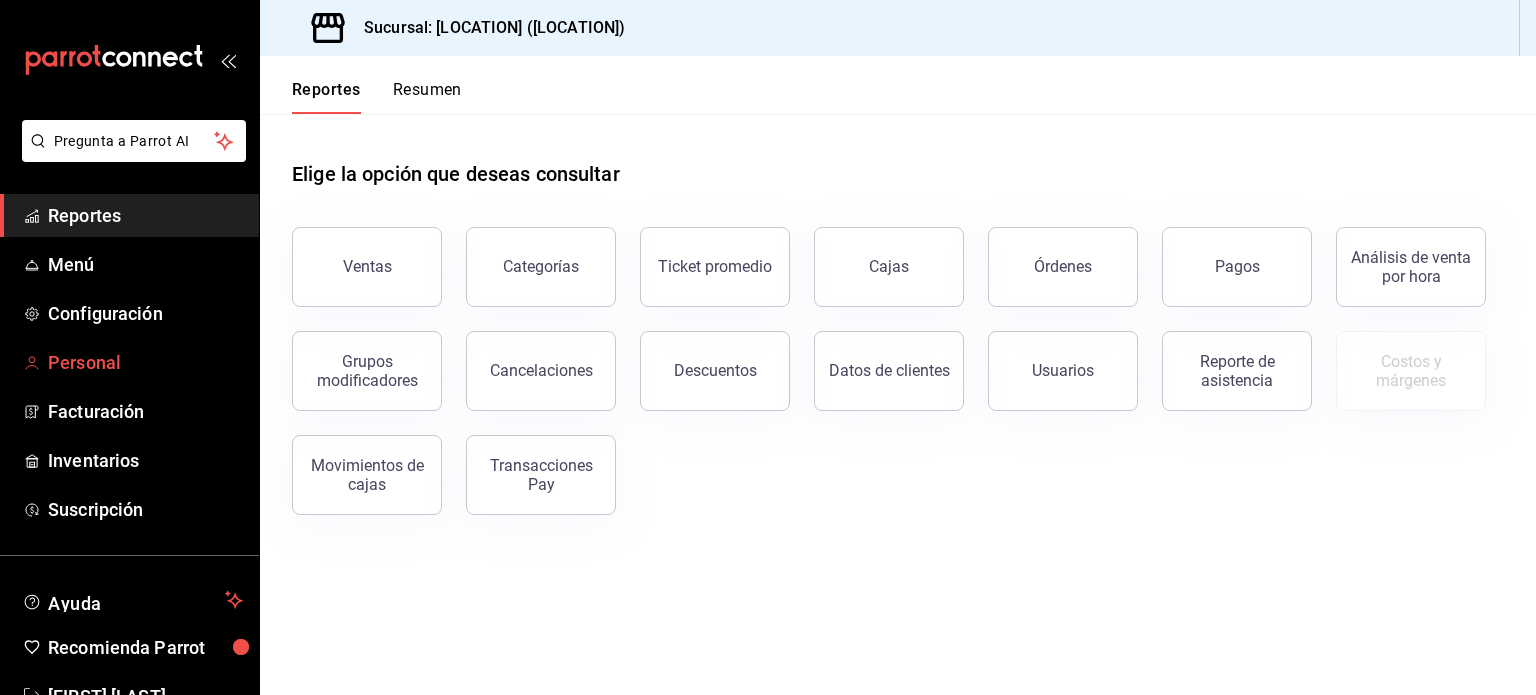 click on "Personal" at bounding box center [145, 362] 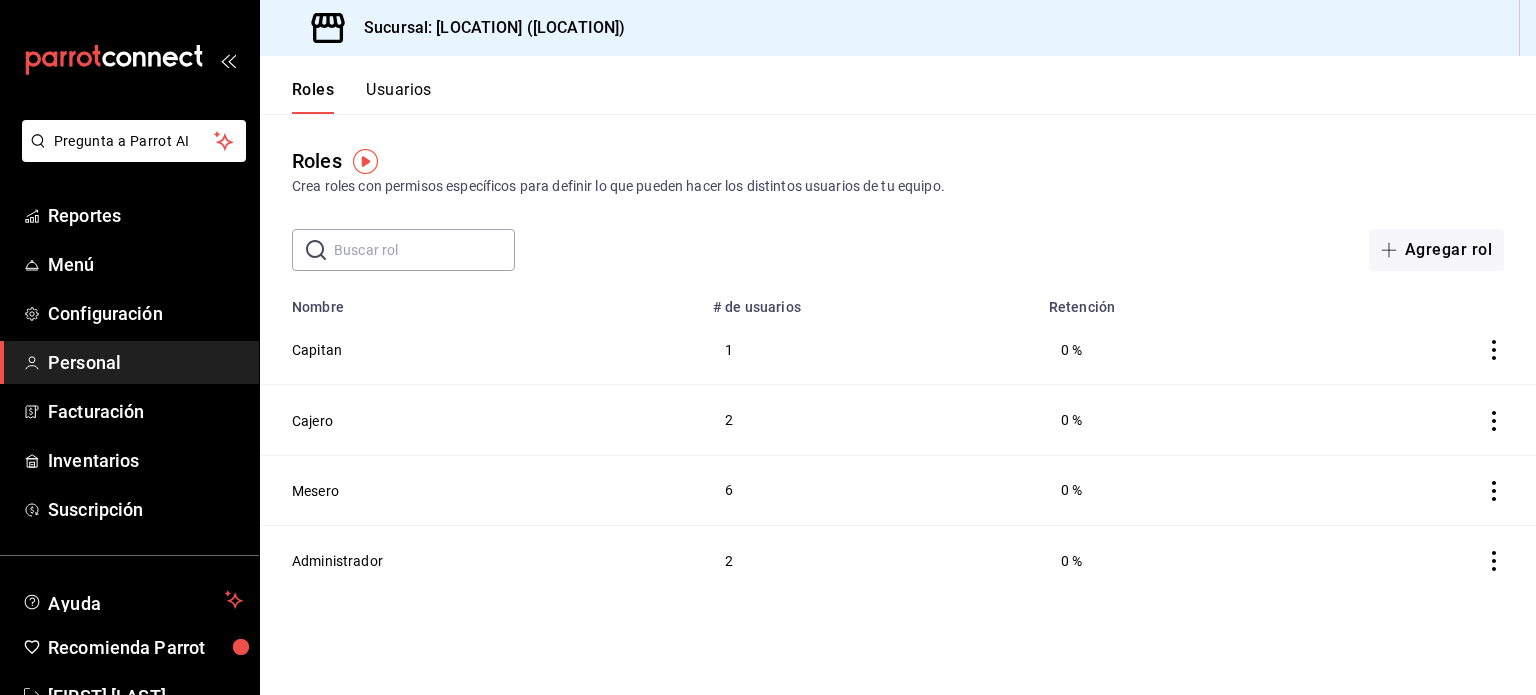 click on "Usuarios" at bounding box center [399, 97] 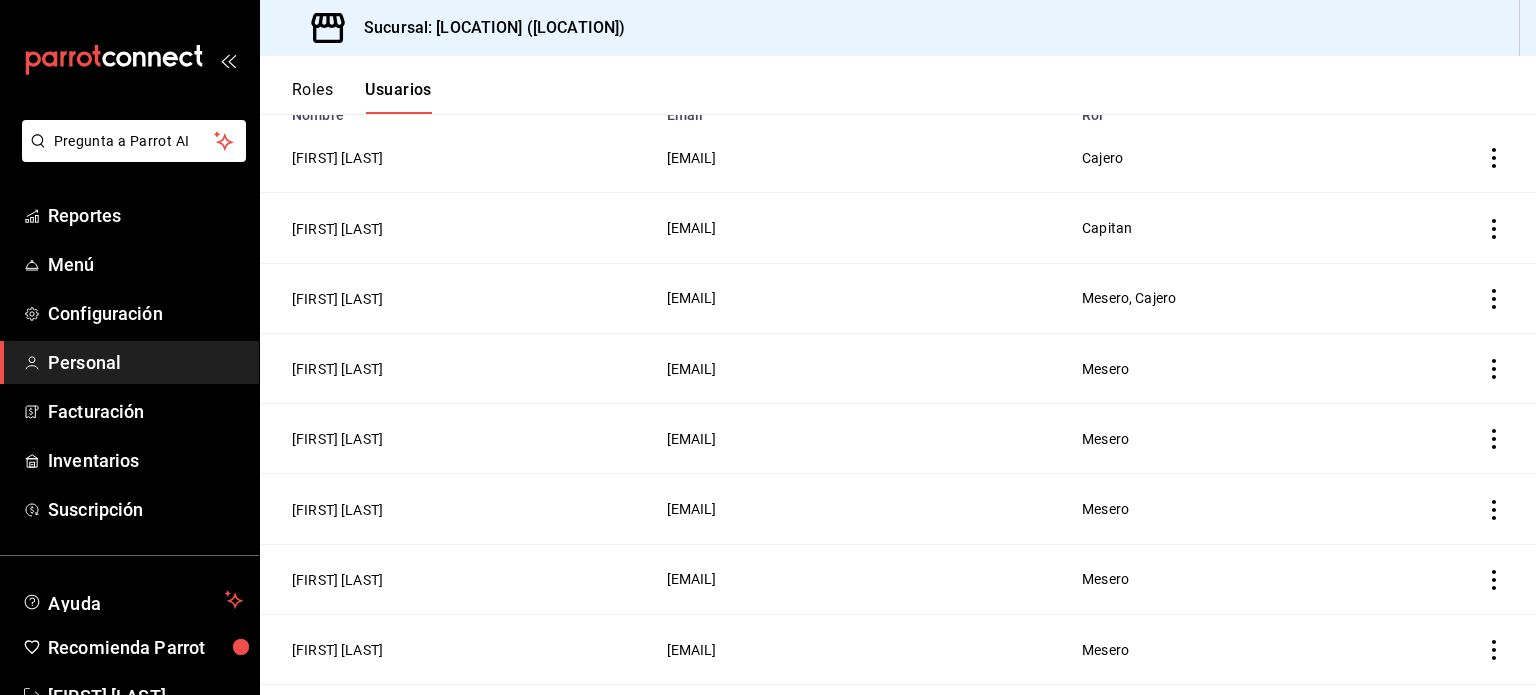 scroll, scrollTop: 0, scrollLeft: 0, axis: both 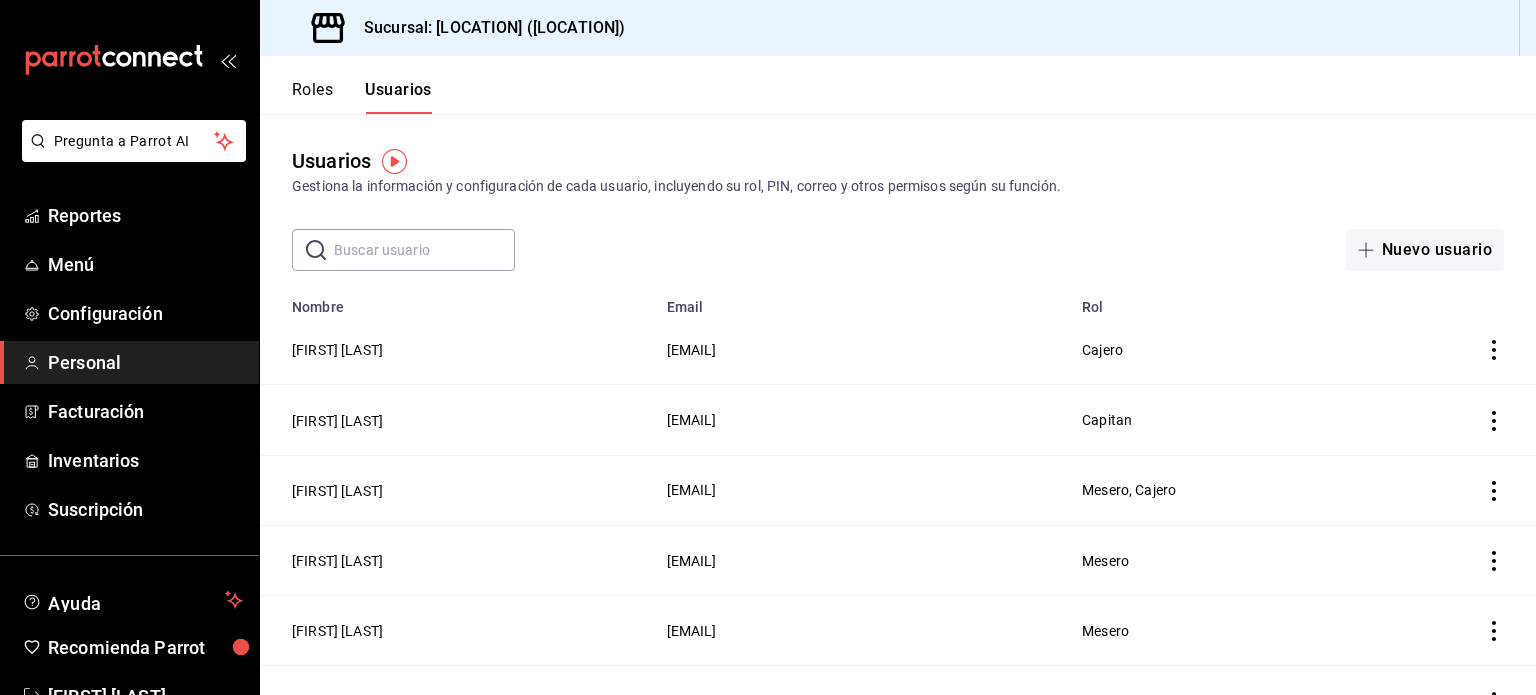 click at bounding box center (424, 250) 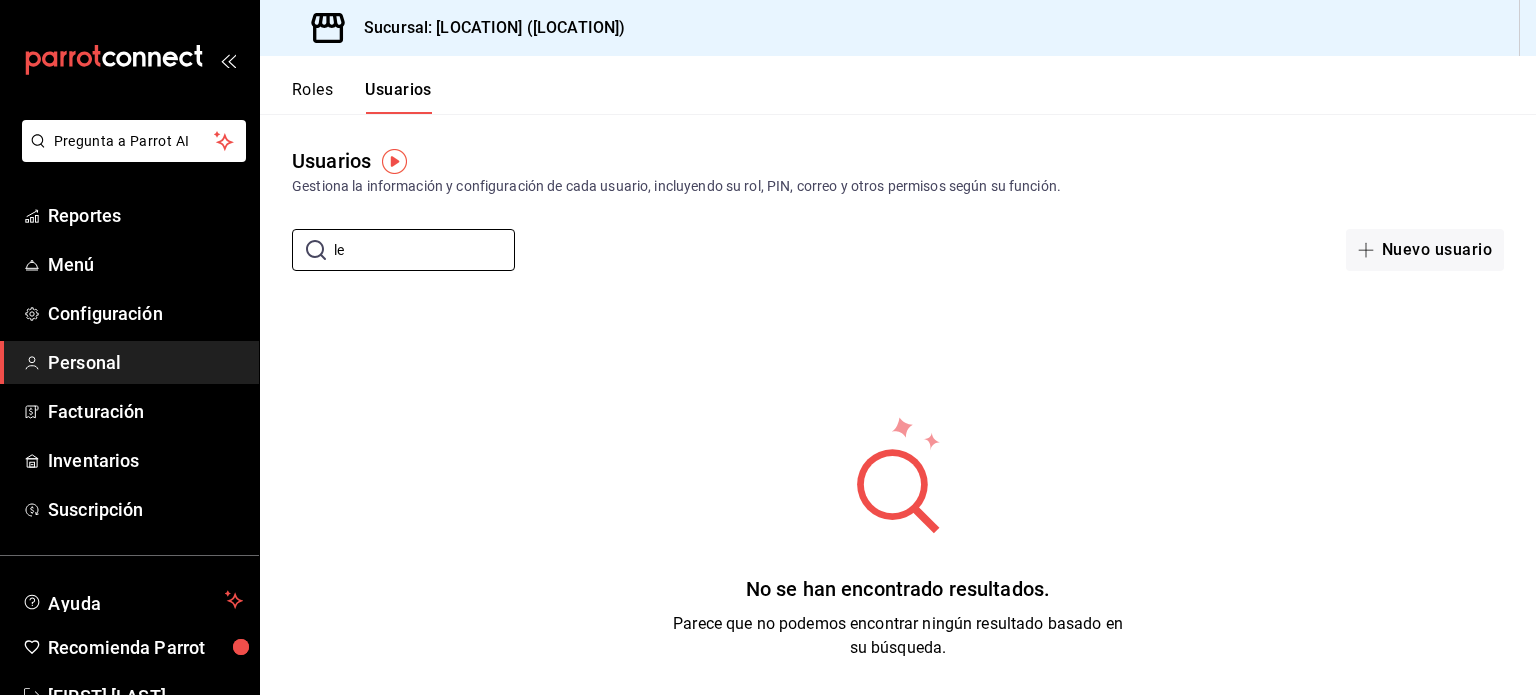 type on "l" 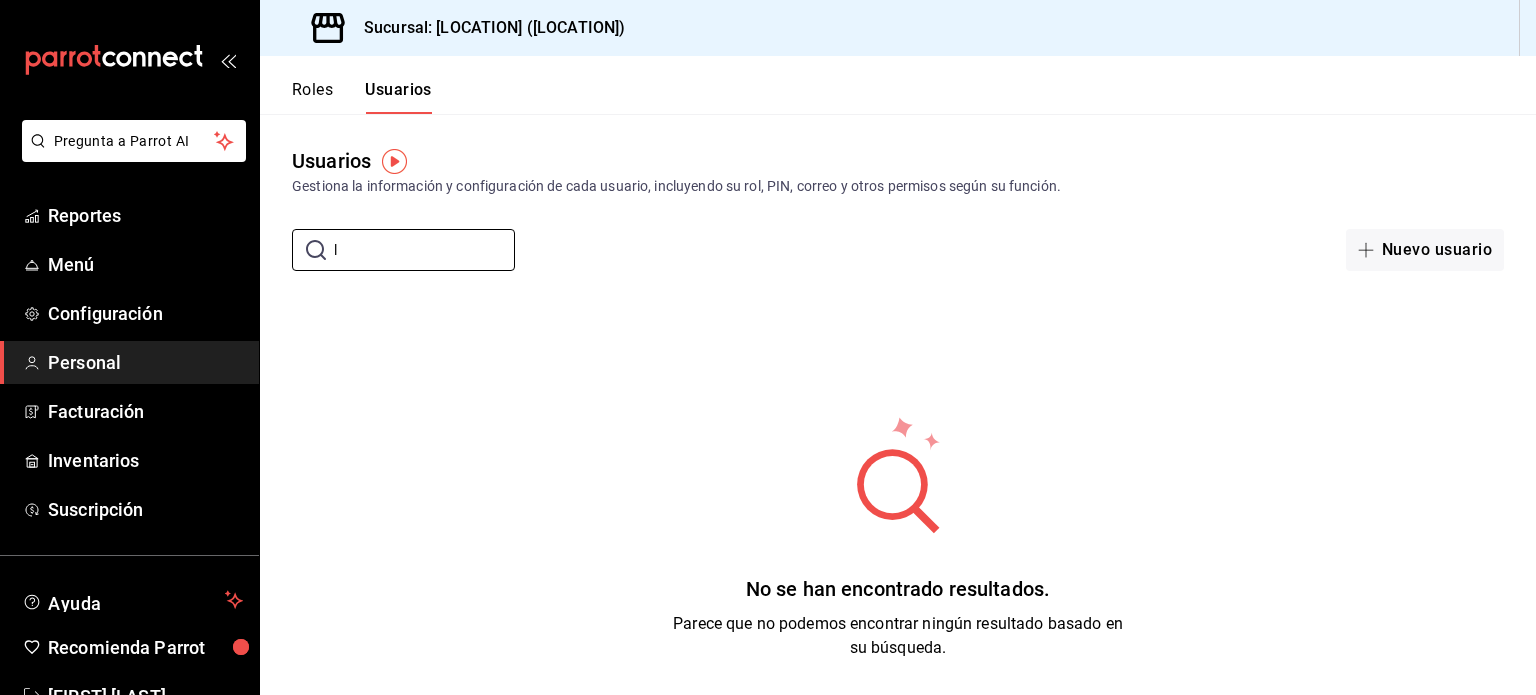 type 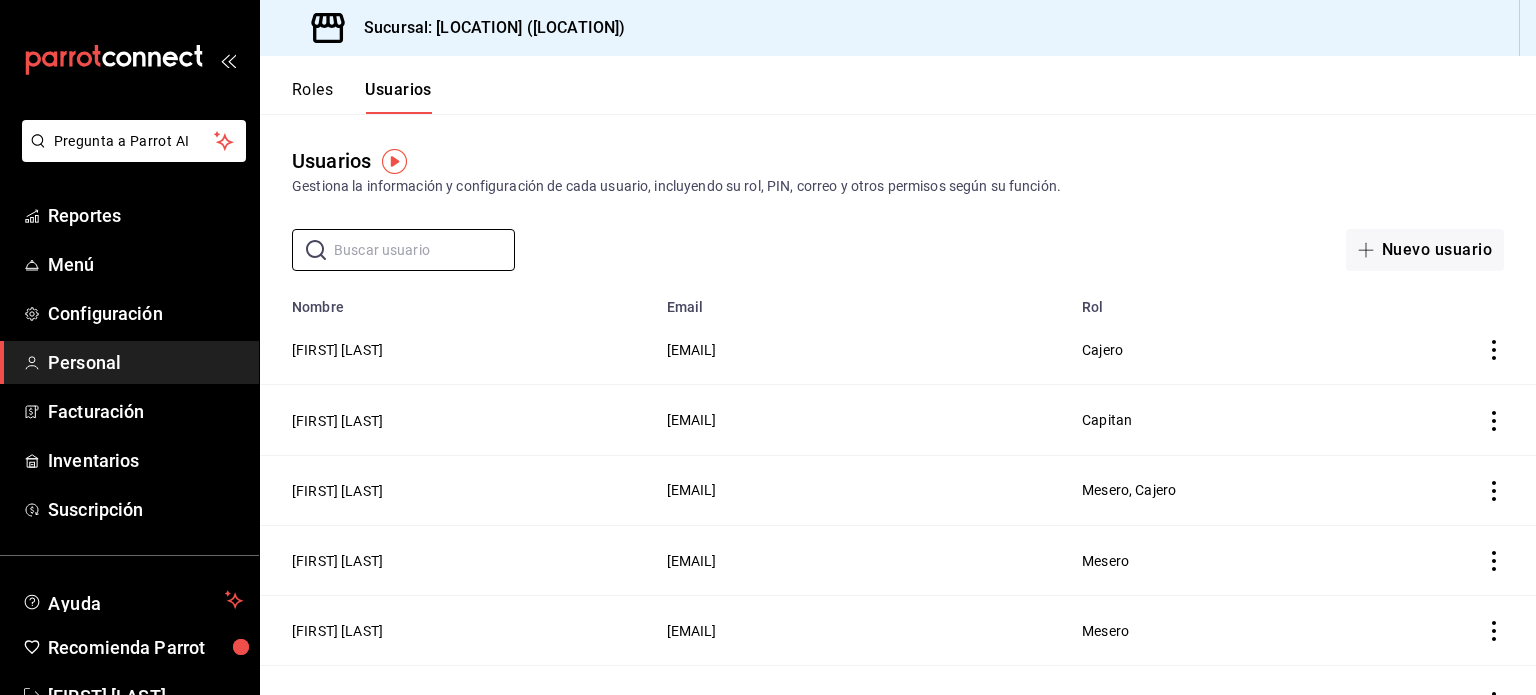 click on "Usuarios Gestiona la información y configuración de cada usuario, incluyendo su rol, PIN, correo y otros permisos según su función." at bounding box center [898, 171] 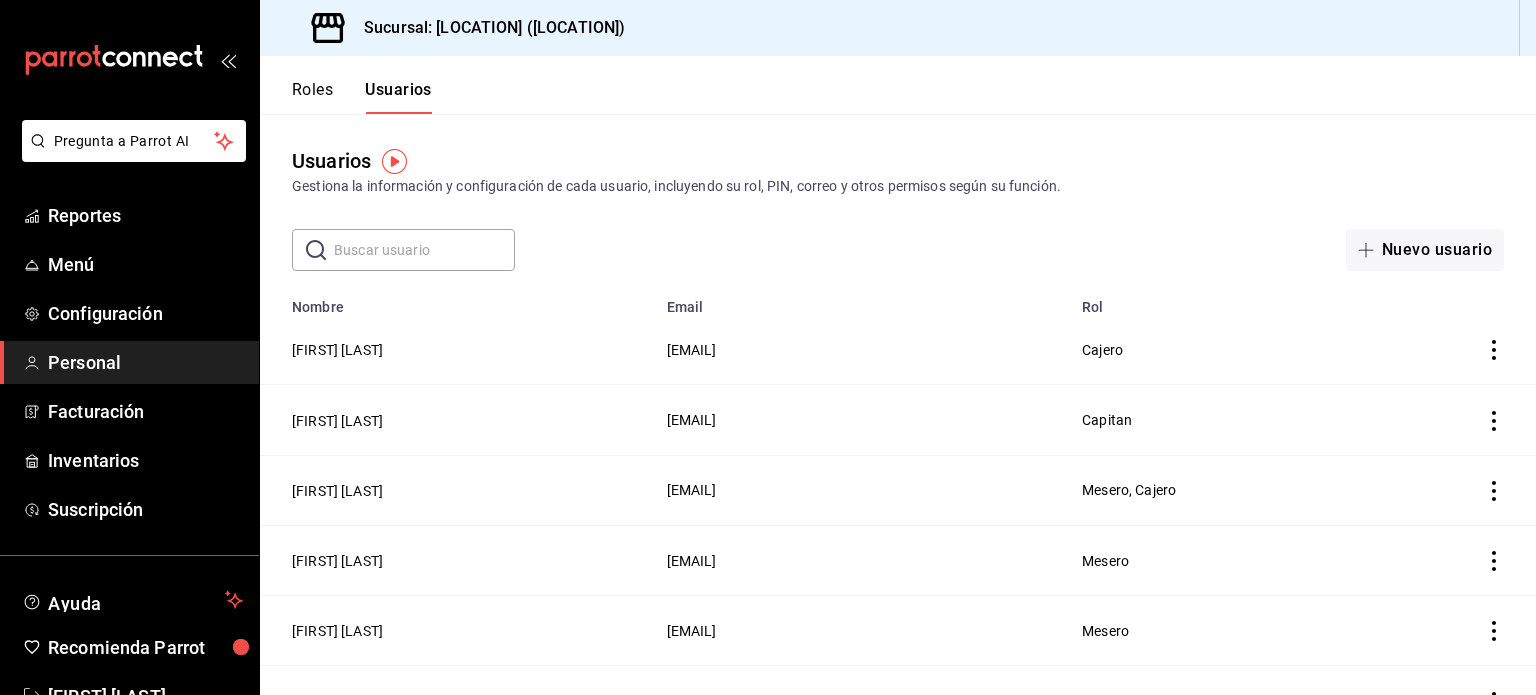 click on "Roles" at bounding box center [312, 97] 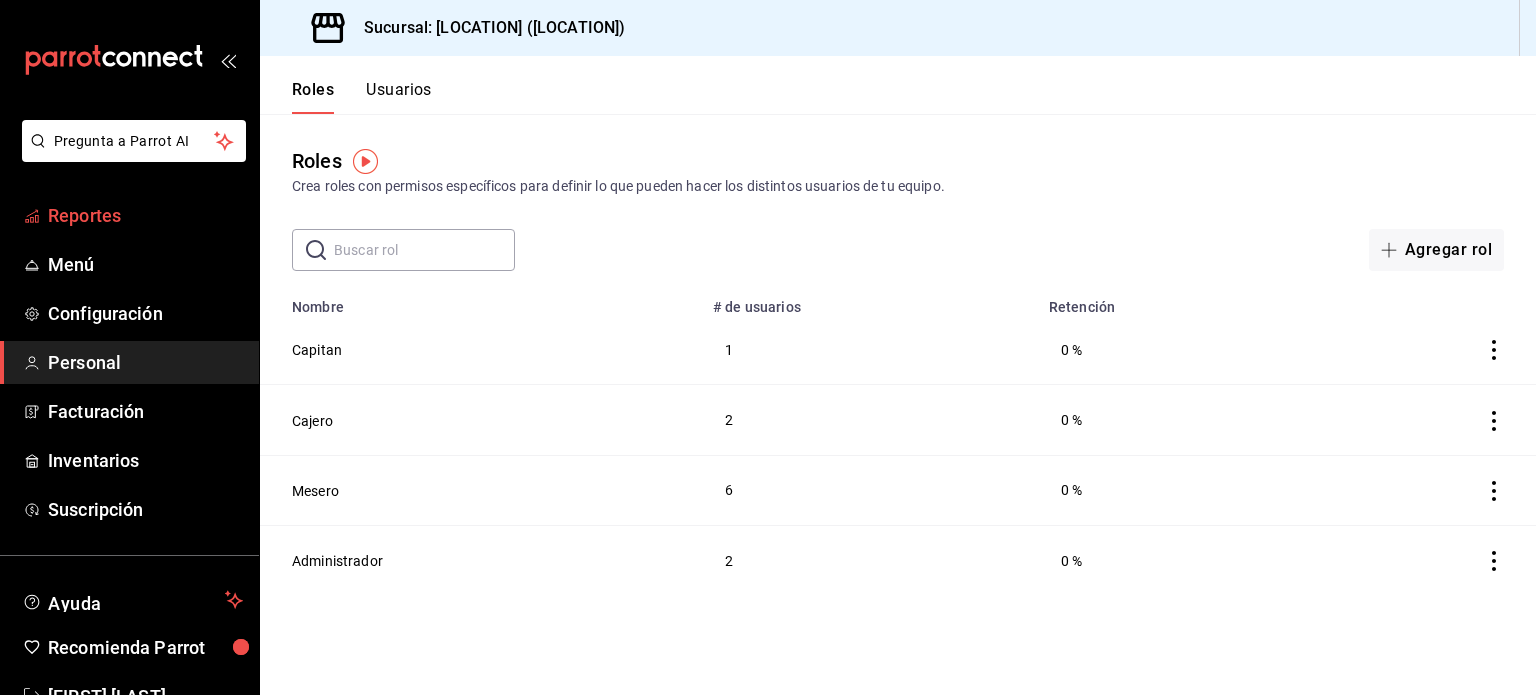 click on "Reportes" at bounding box center [145, 215] 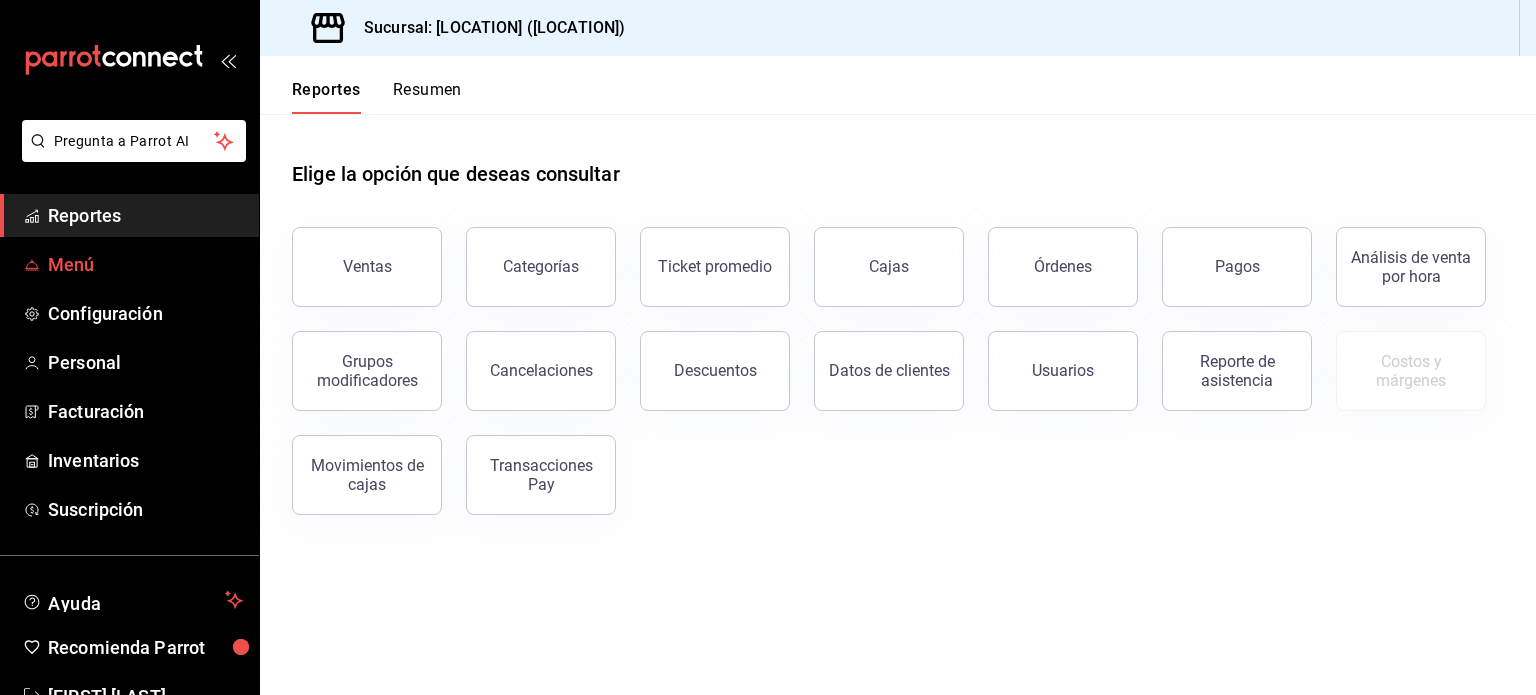 click on "Menú" at bounding box center (145, 264) 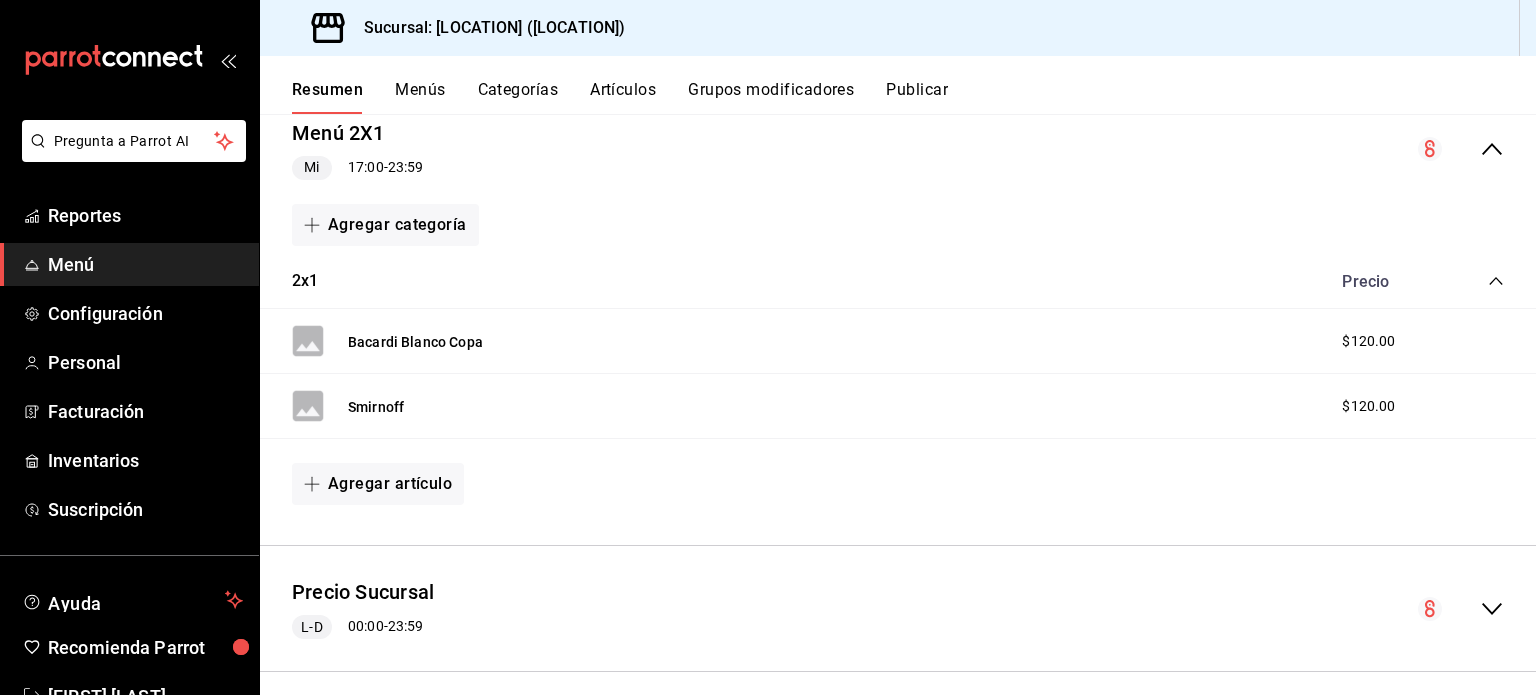scroll, scrollTop: 216, scrollLeft: 0, axis: vertical 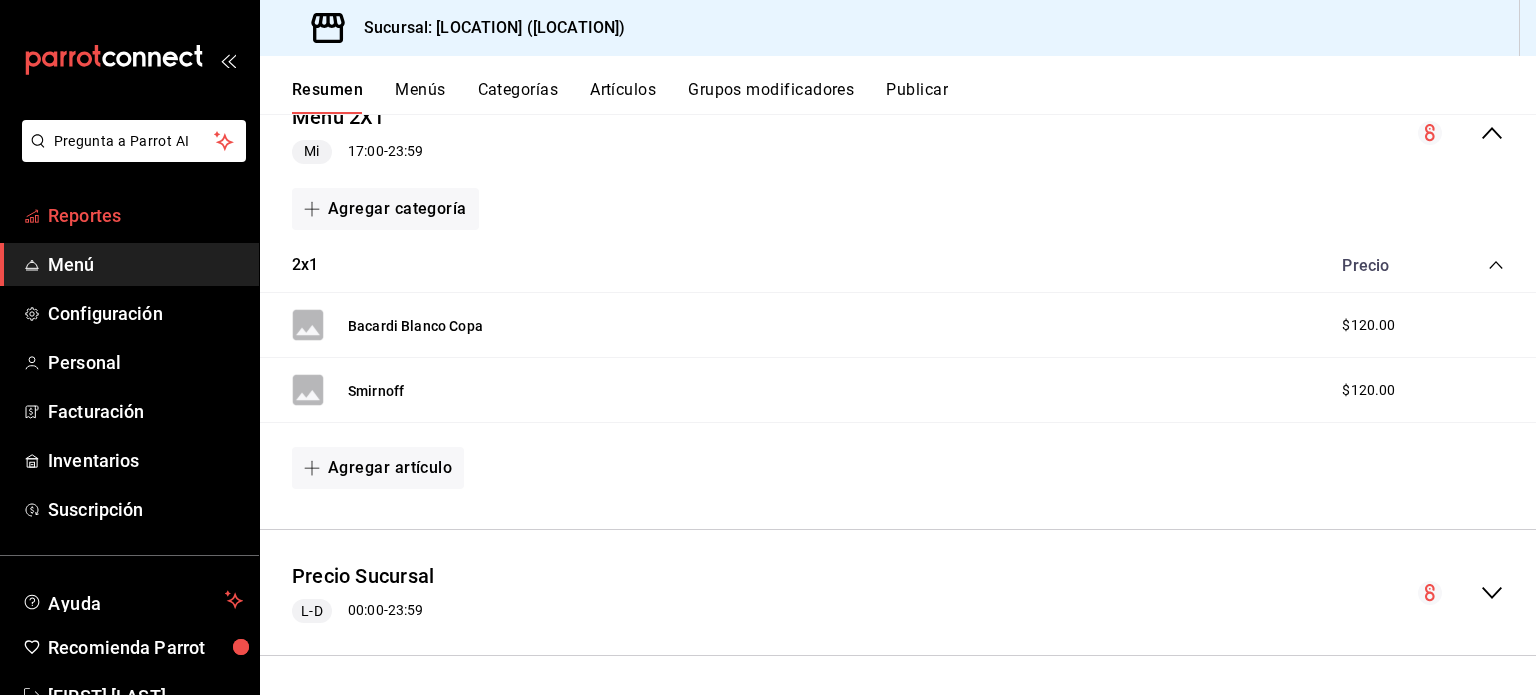 click on "Reportes" at bounding box center (145, 215) 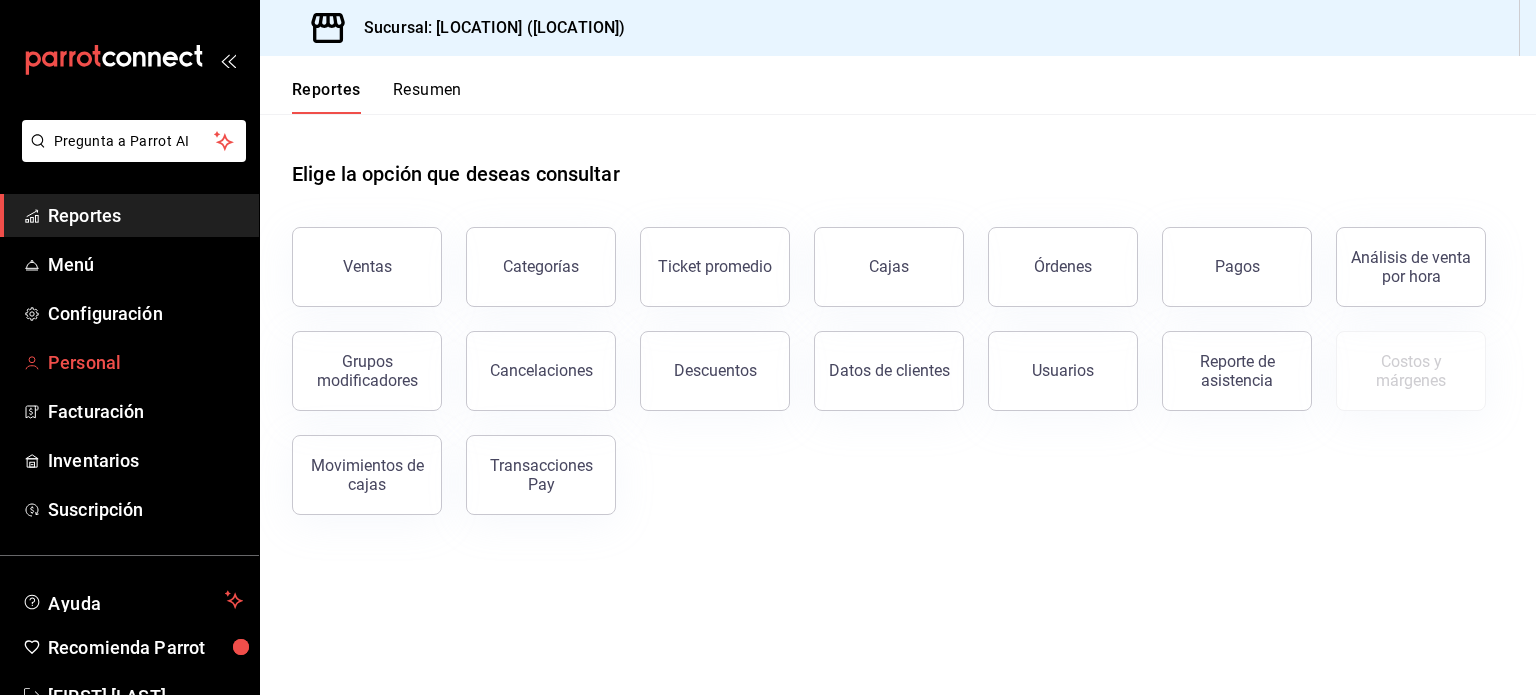 click on "Personal" at bounding box center (145, 362) 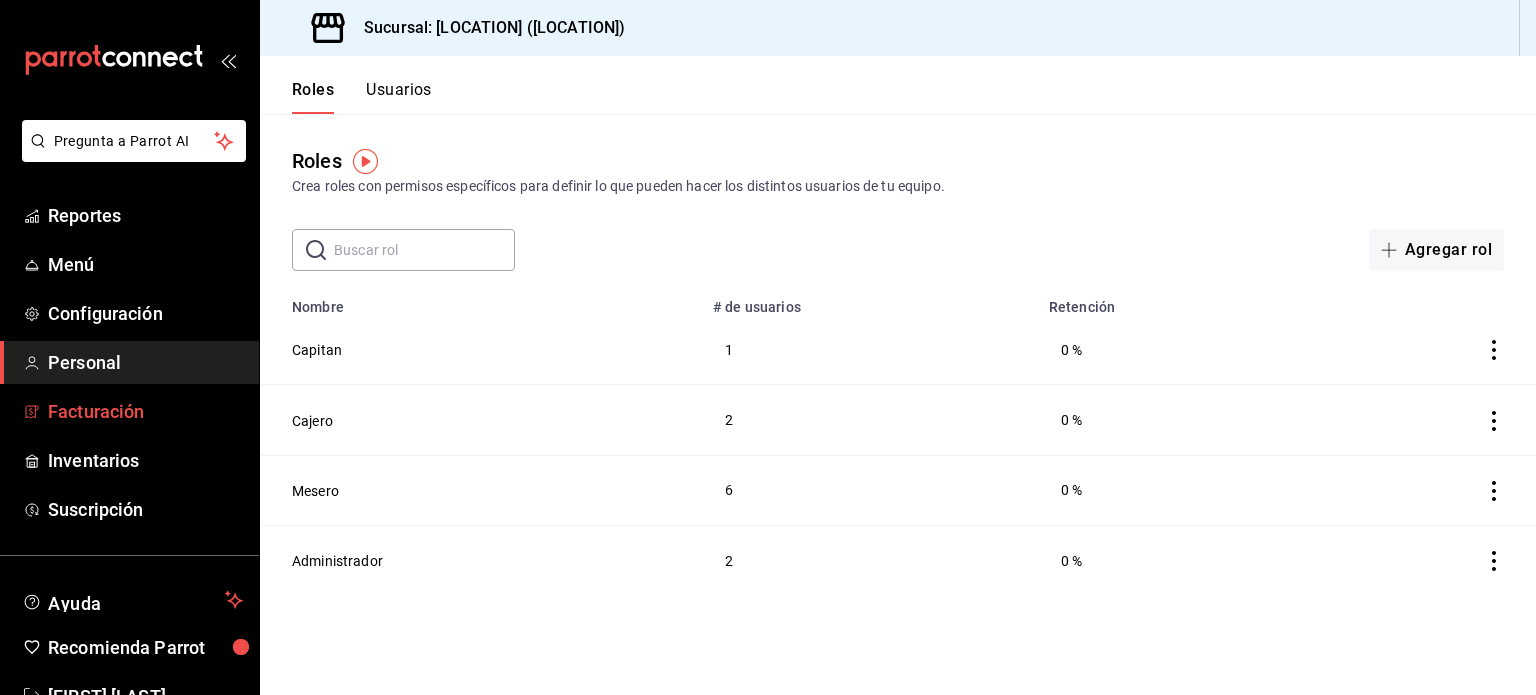 click on "Facturación" at bounding box center (145, 411) 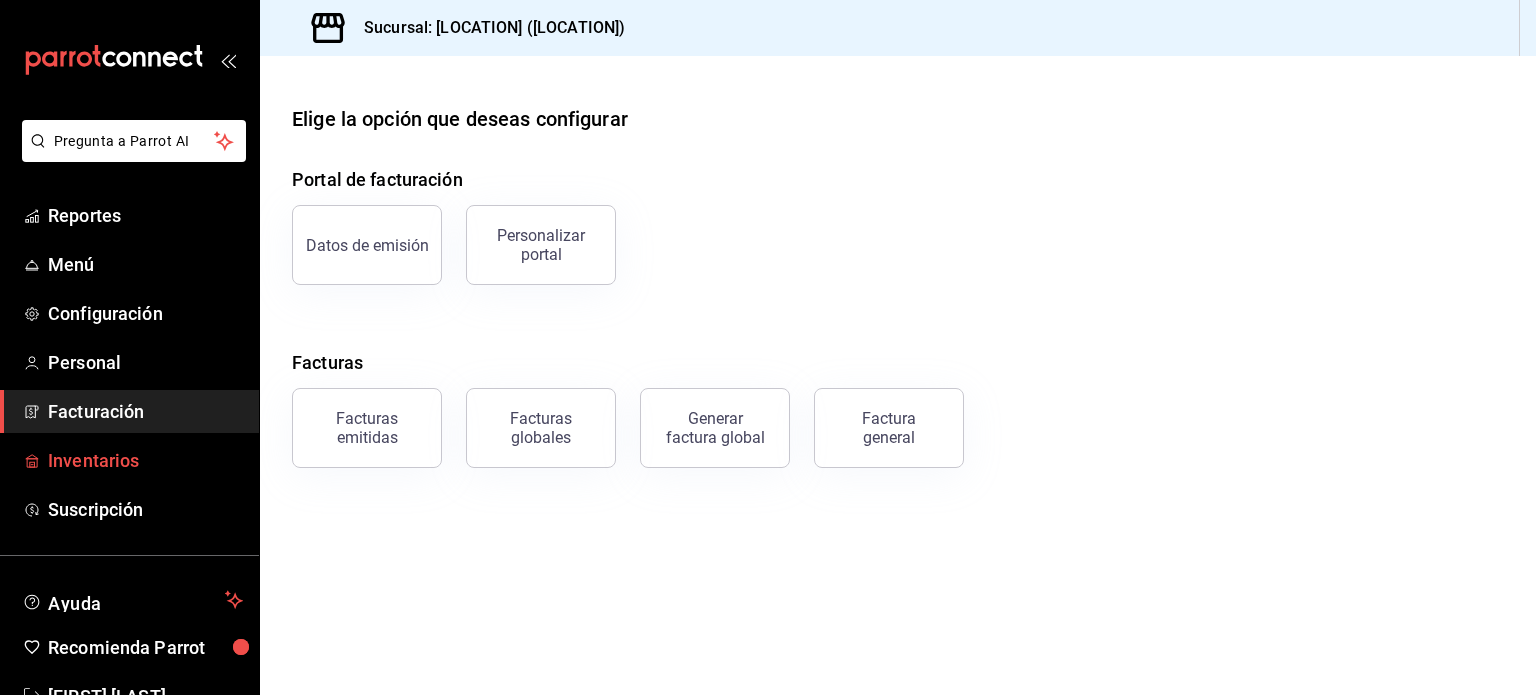 click on "Inventarios" at bounding box center (145, 460) 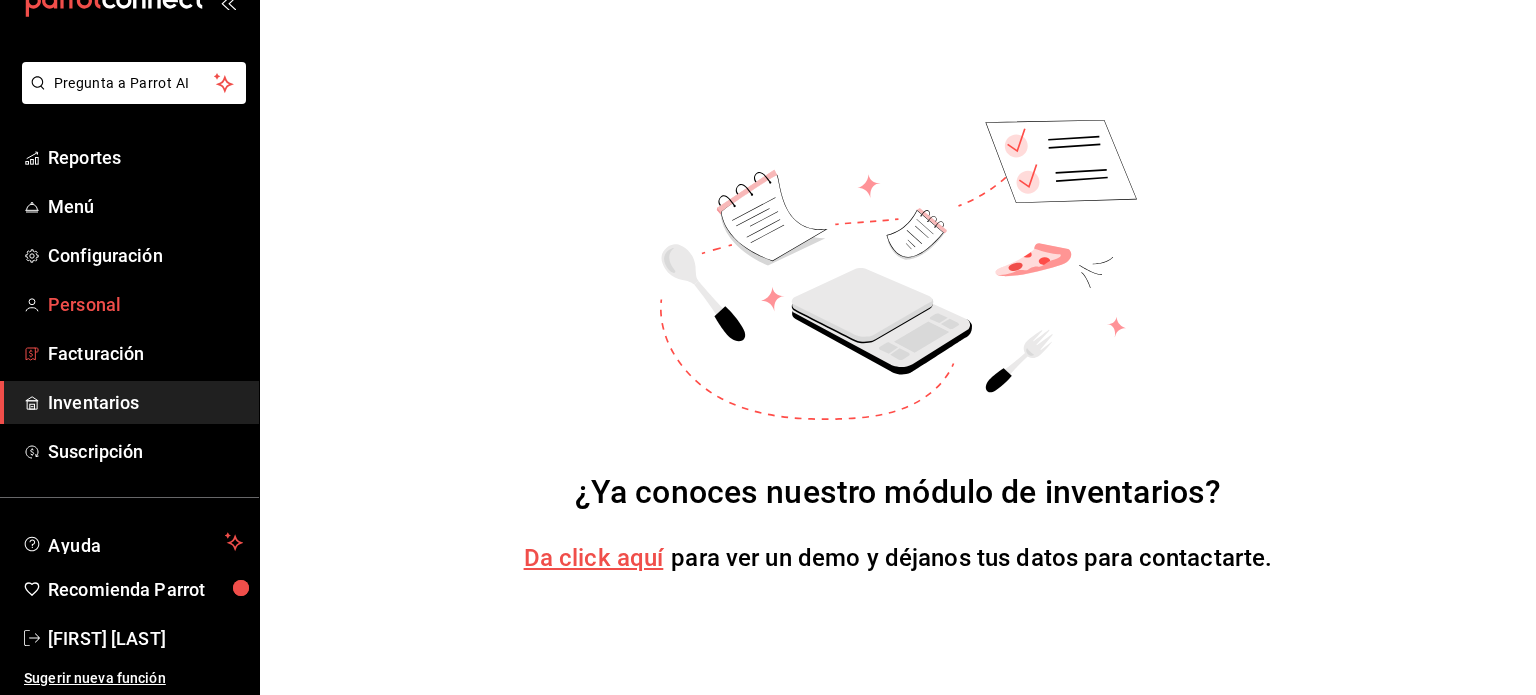 scroll, scrollTop: 59, scrollLeft: 0, axis: vertical 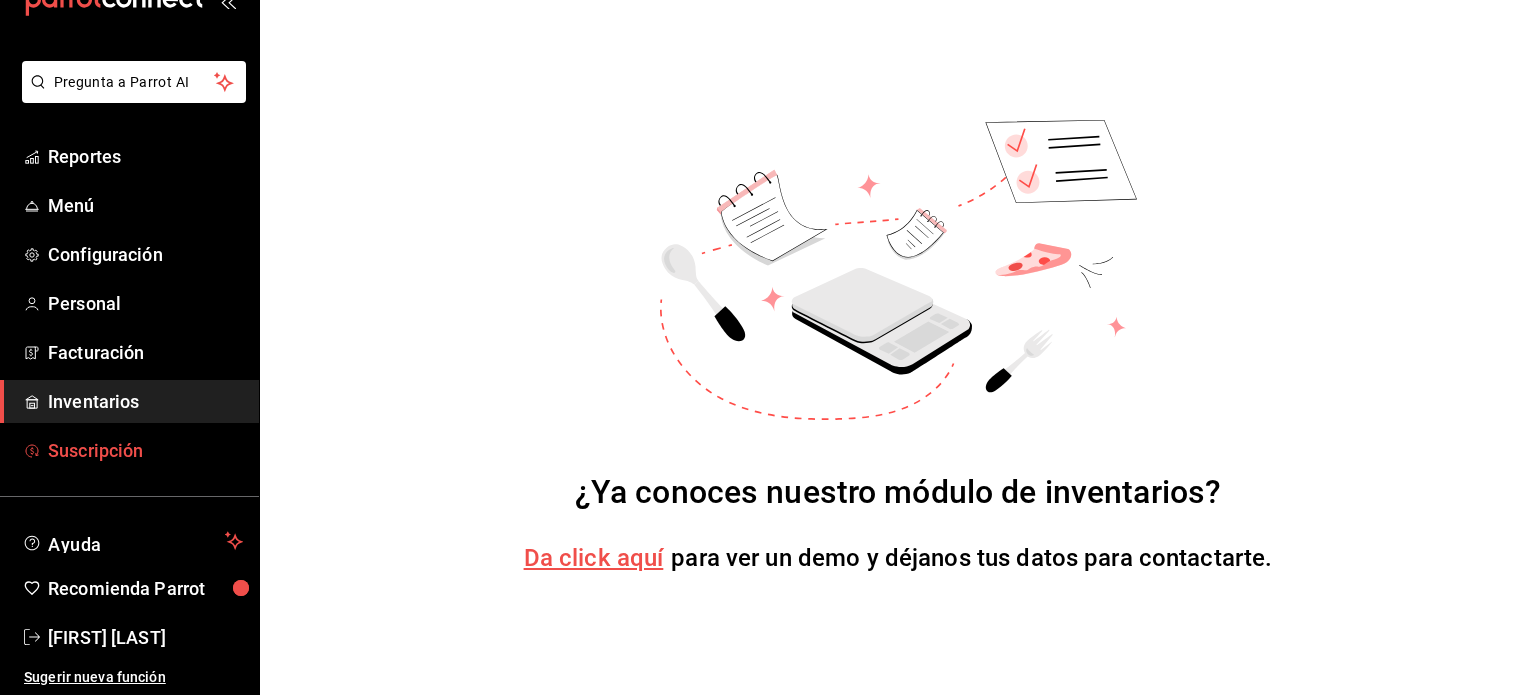click on "Suscripción" at bounding box center (145, 450) 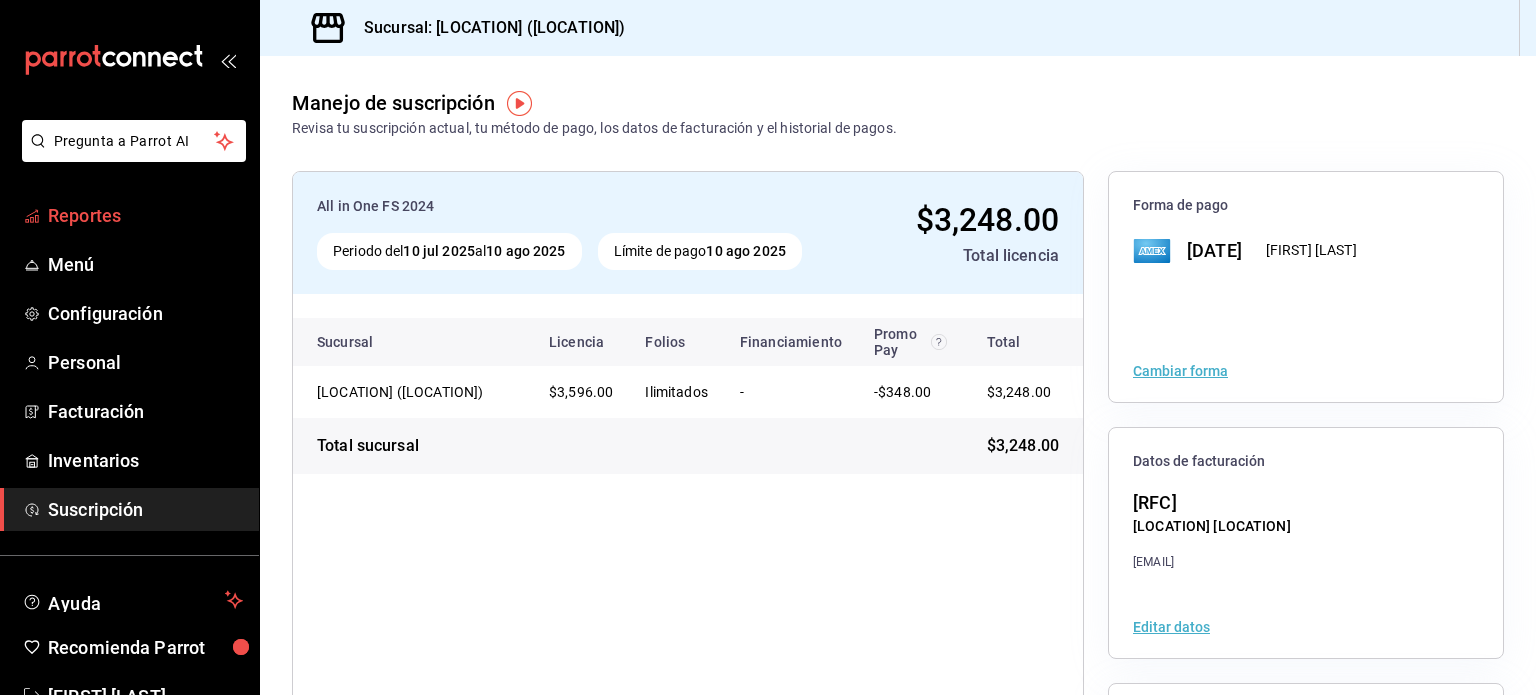 click on "Reportes" at bounding box center [145, 215] 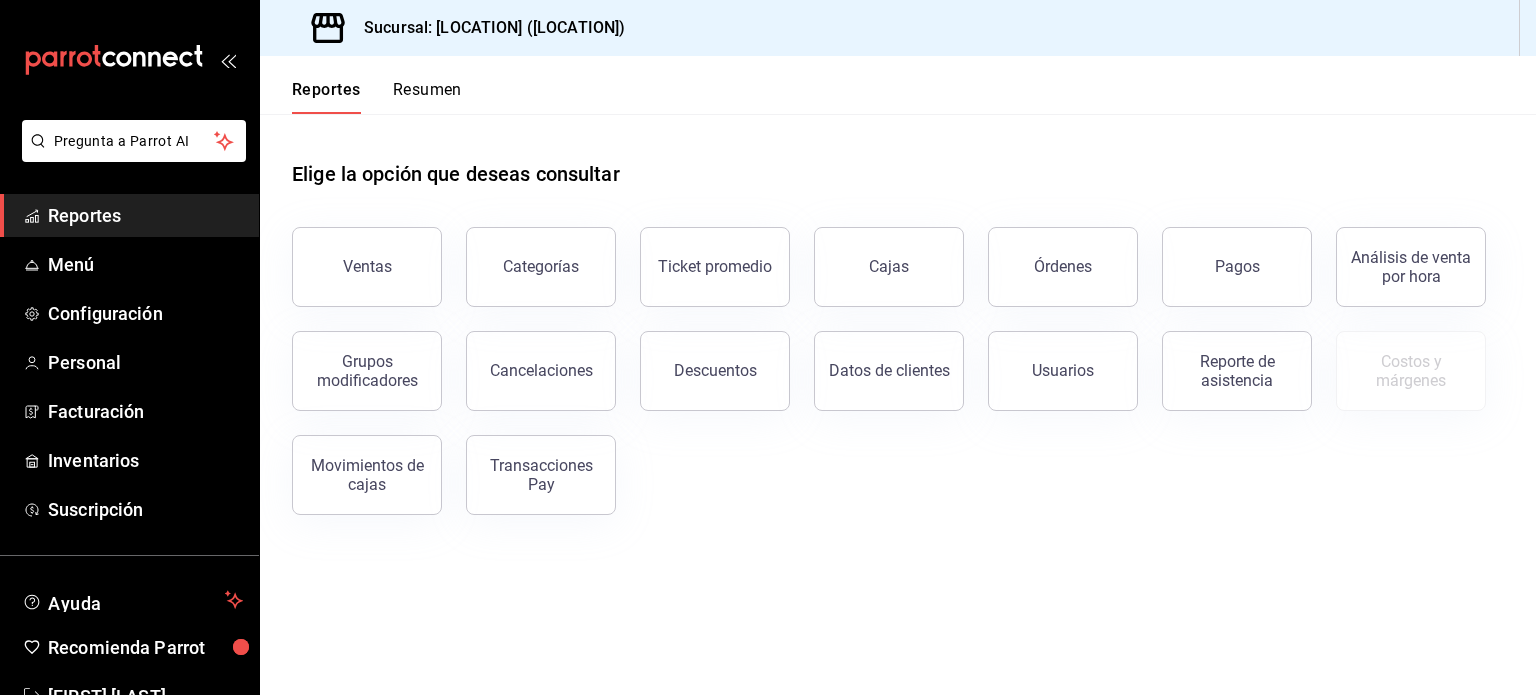 click on "Reportes" at bounding box center (145, 215) 